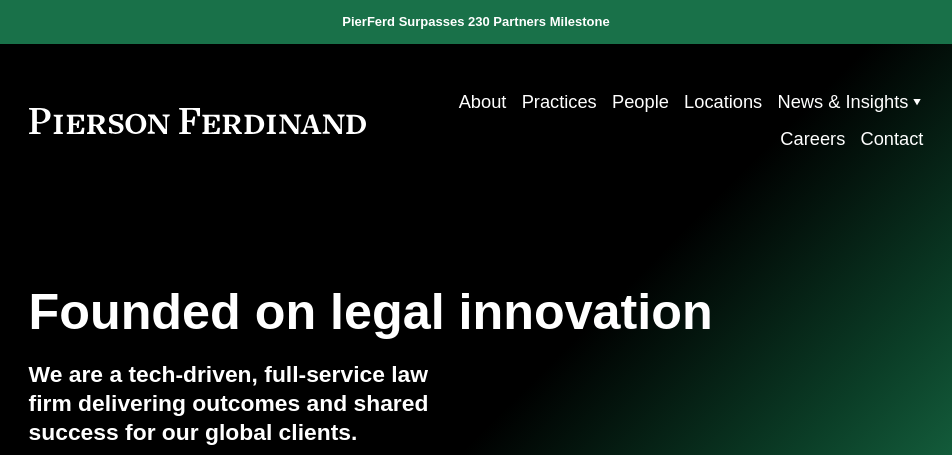 scroll, scrollTop: 0, scrollLeft: 0, axis: both 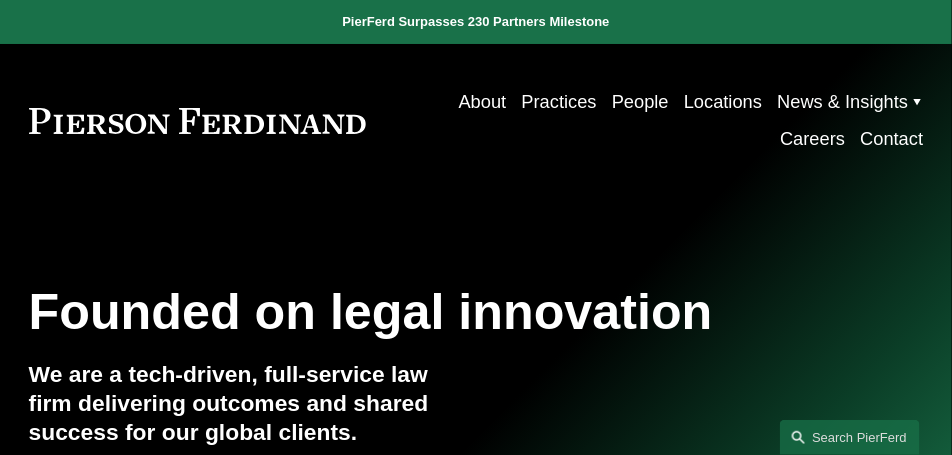click on "Practices" at bounding box center (559, 102) 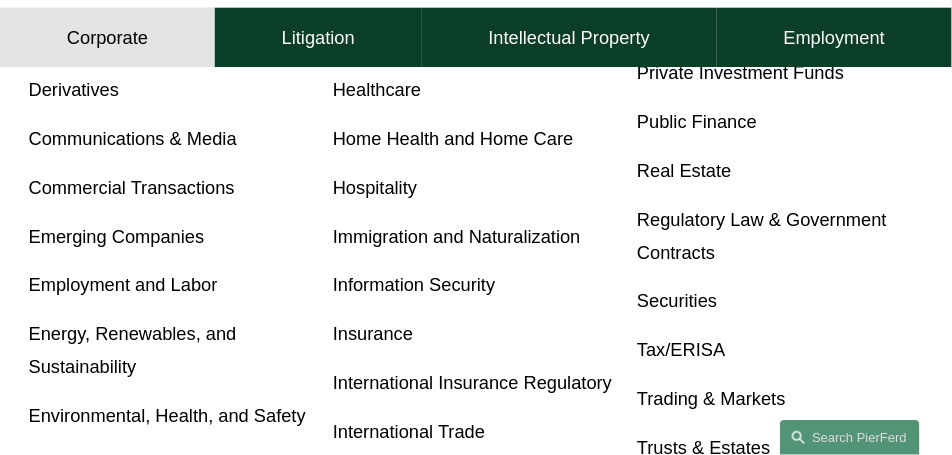 scroll, scrollTop: 1000, scrollLeft: 0, axis: vertical 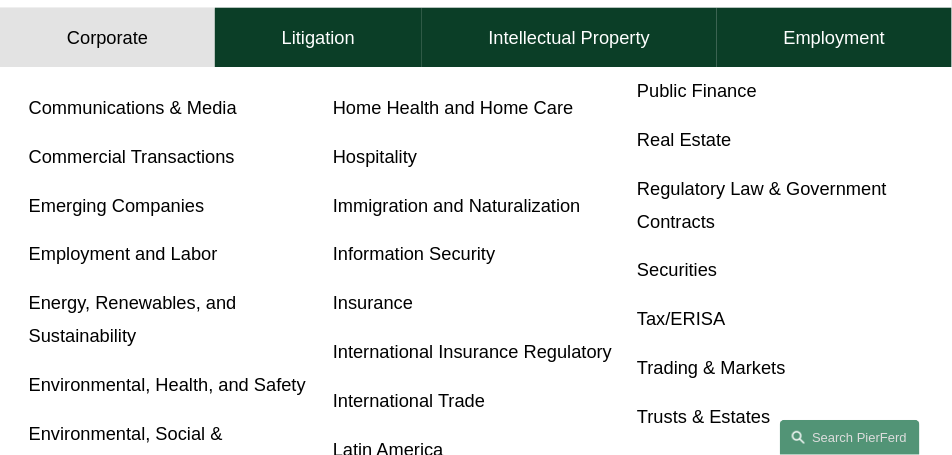 click on "Energy, Renewables, and Sustainability" at bounding box center [133, 319] 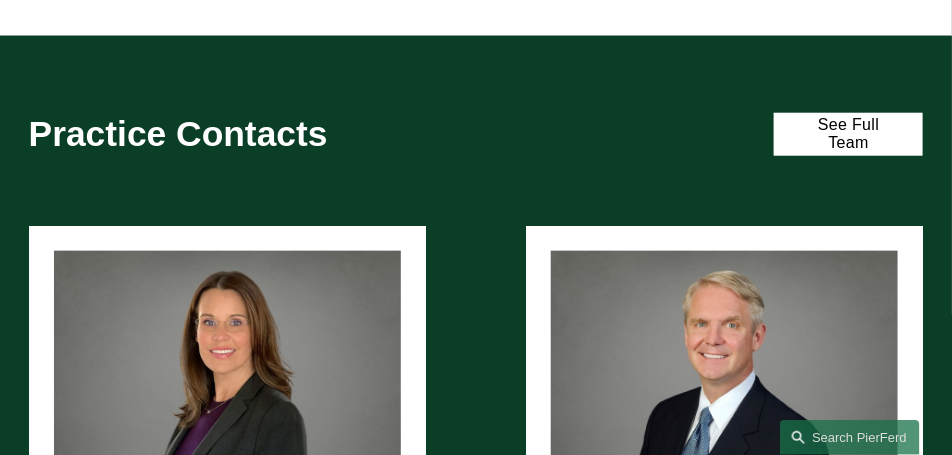 scroll, scrollTop: 4250, scrollLeft: 0, axis: vertical 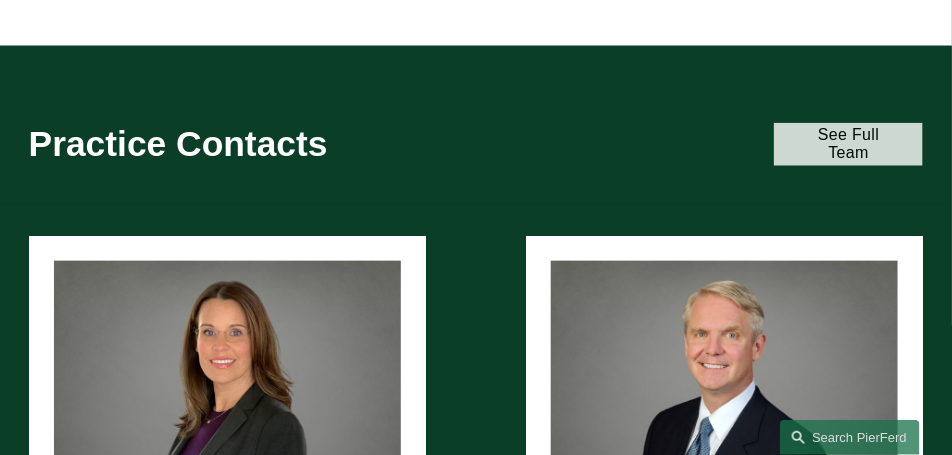 click on "See Full Team" at bounding box center (848, 144) 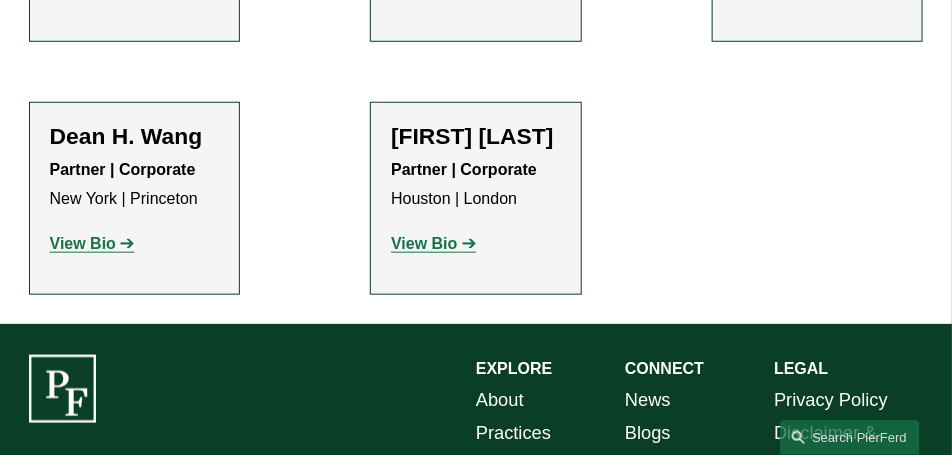 scroll, scrollTop: 2300, scrollLeft: 0, axis: vertical 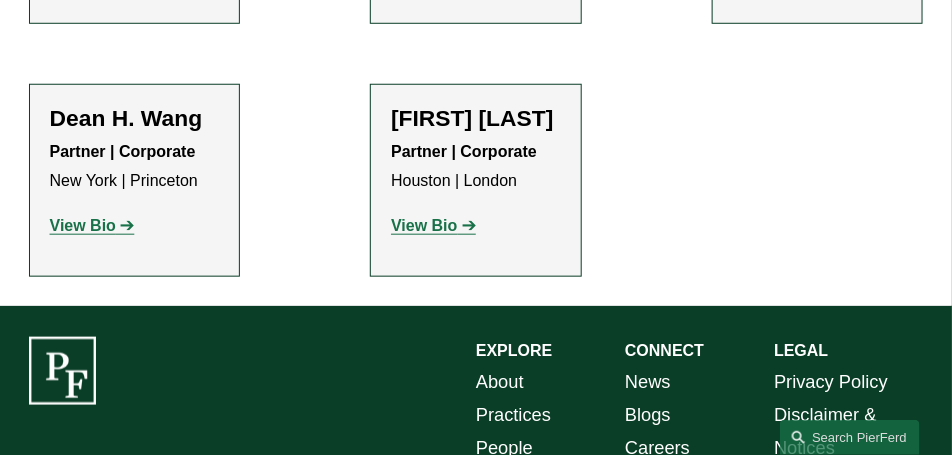 click on "About" at bounding box center (500, 382) 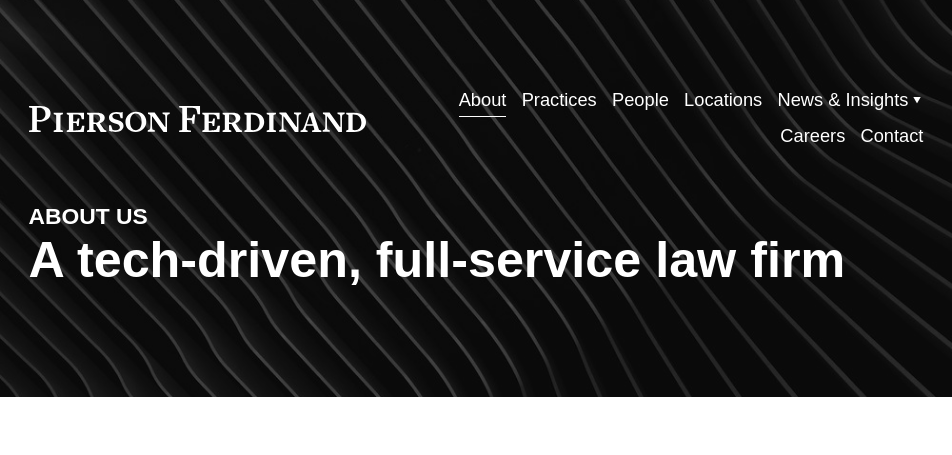 scroll, scrollTop: 0, scrollLeft: 0, axis: both 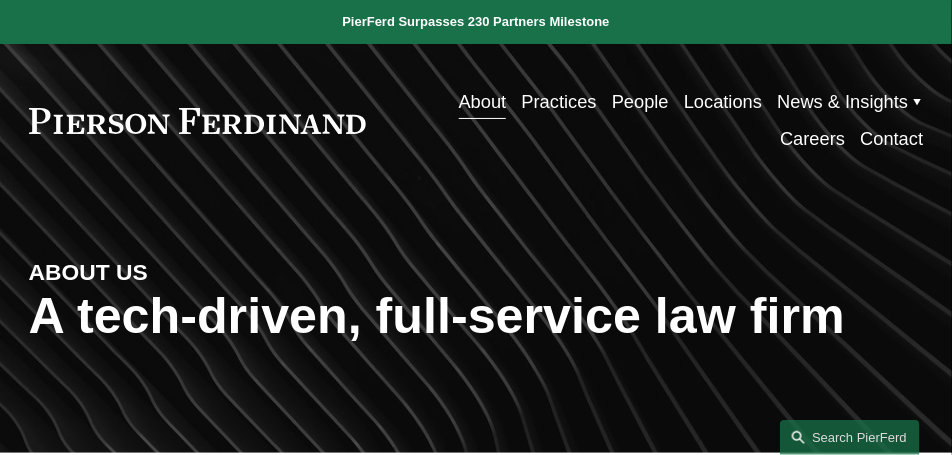click on "Locations" at bounding box center [723, 102] 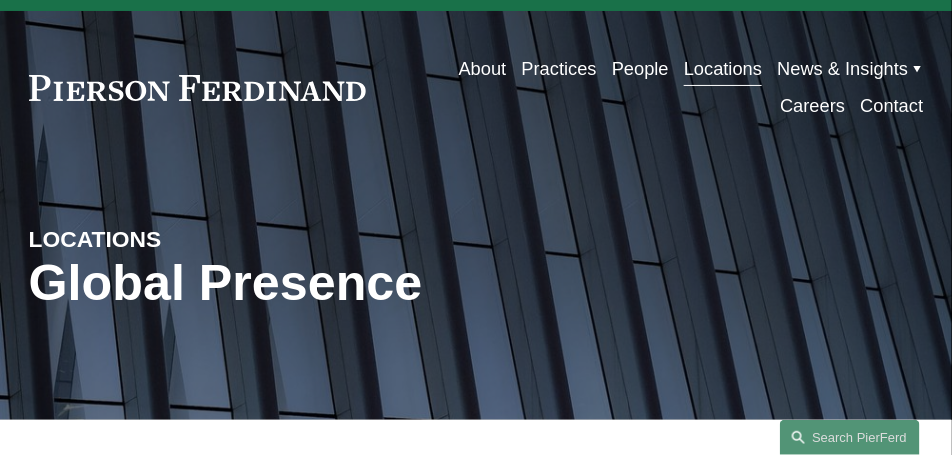 scroll, scrollTop: 150, scrollLeft: 0, axis: vertical 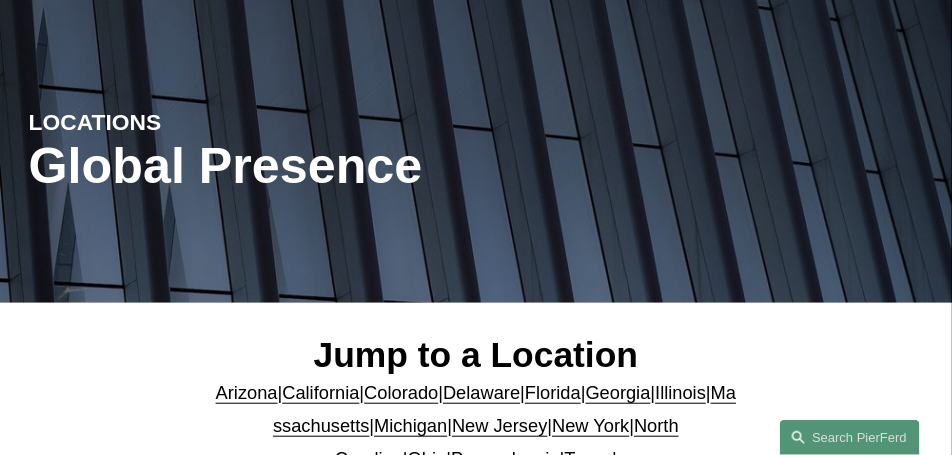 click on "Arizona" at bounding box center (247, 392) 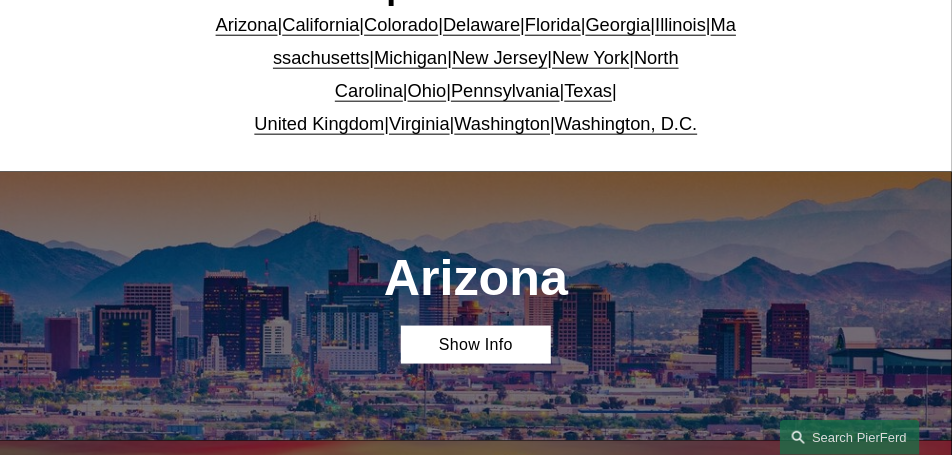 scroll, scrollTop: 693, scrollLeft: 0, axis: vertical 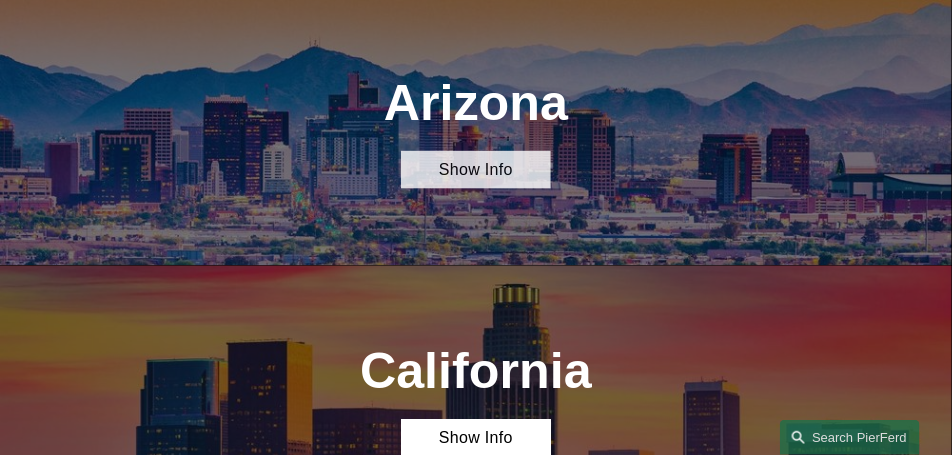 click on "Show Info" at bounding box center [475, 170] 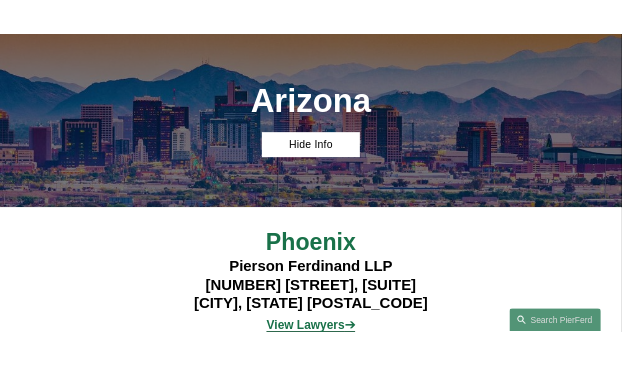 scroll, scrollTop: 662, scrollLeft: 0, axis: vertical 